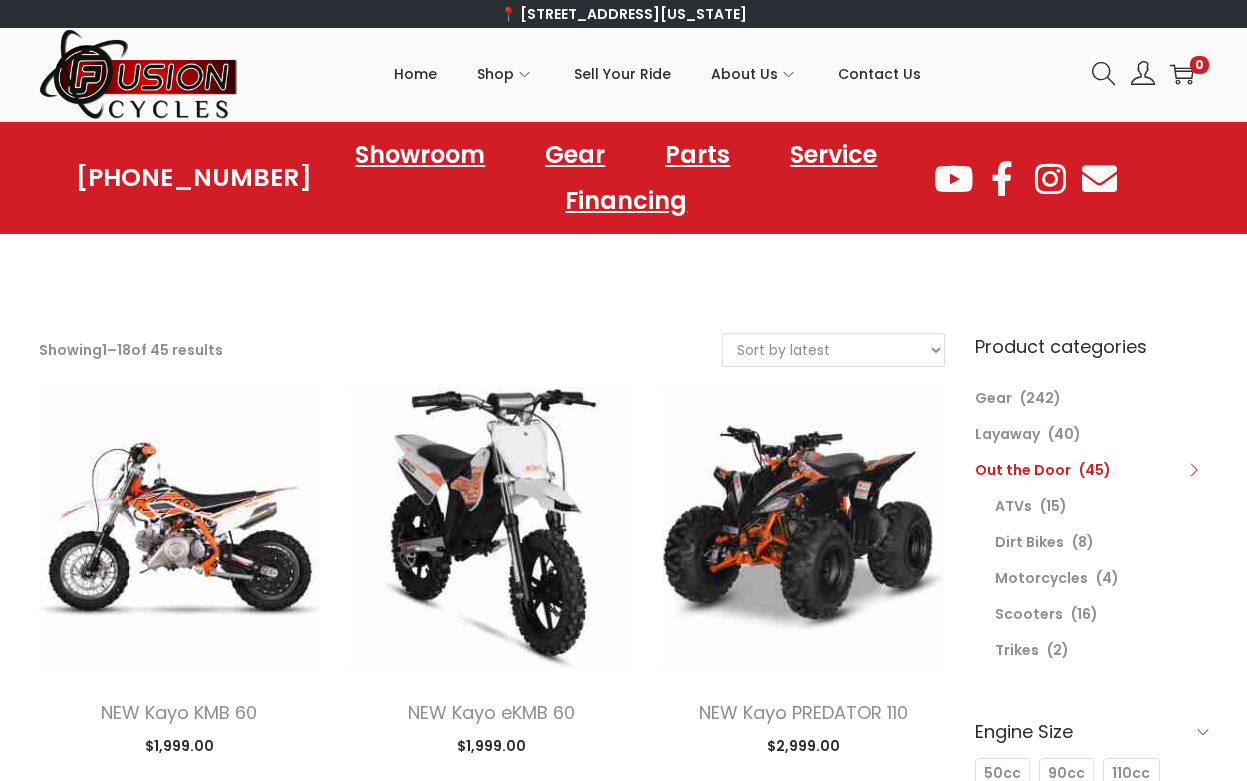 scroll, scrollTop: 5, scrollLeft: 0, axis: vertical 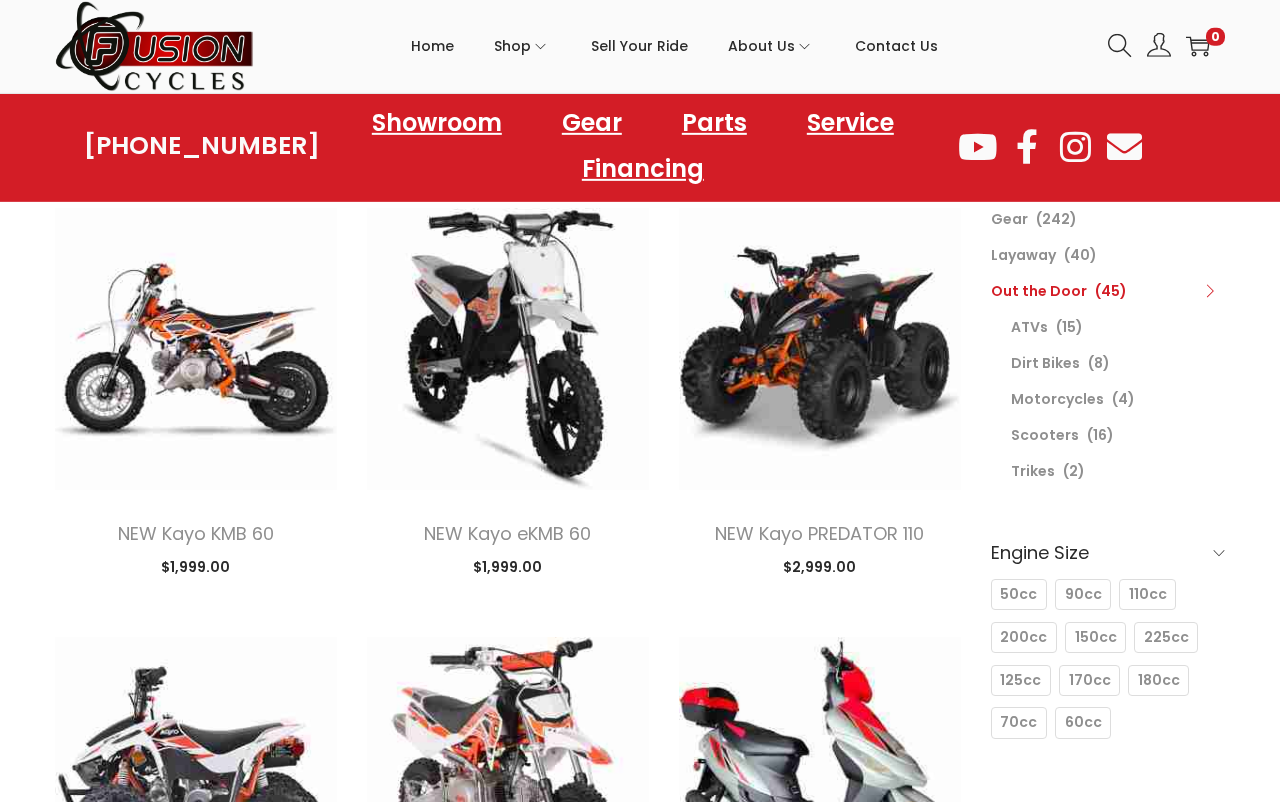 click at bounding box center [508, 349] 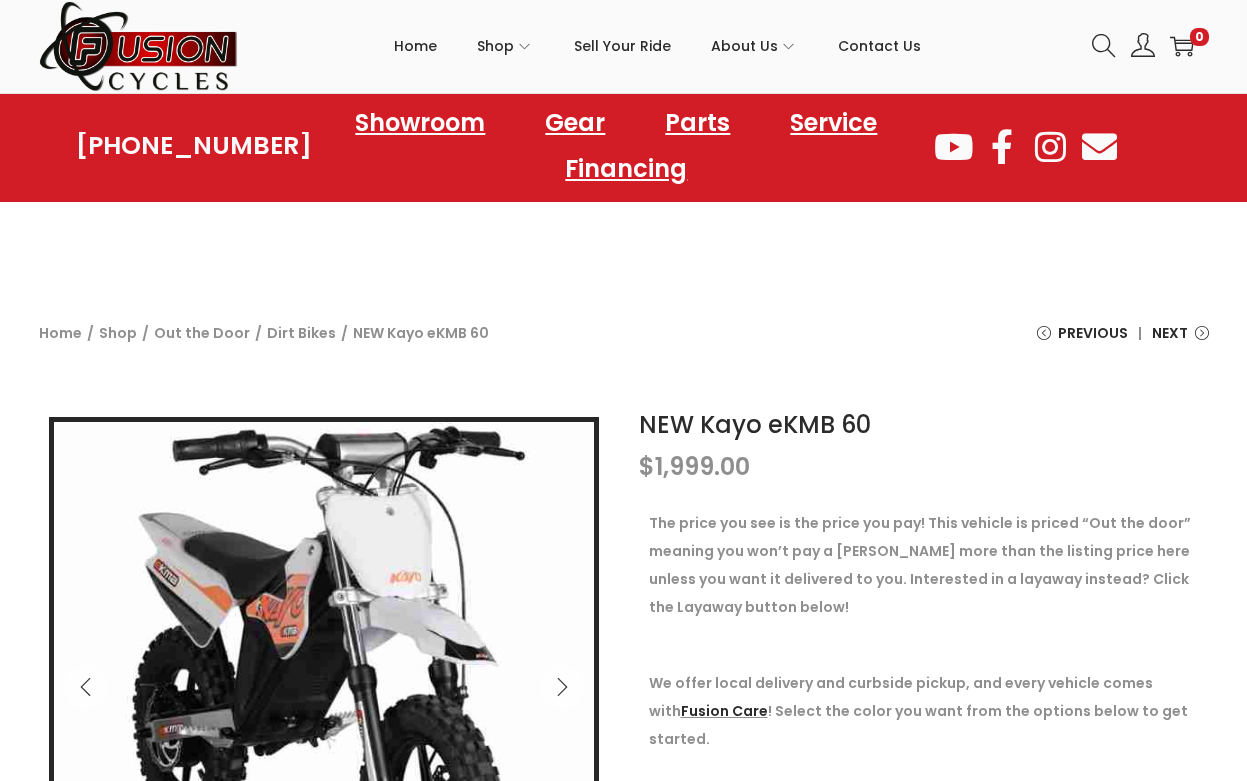 scroll, scrollTop: 225, scrollLeft: 0, axis: vertical 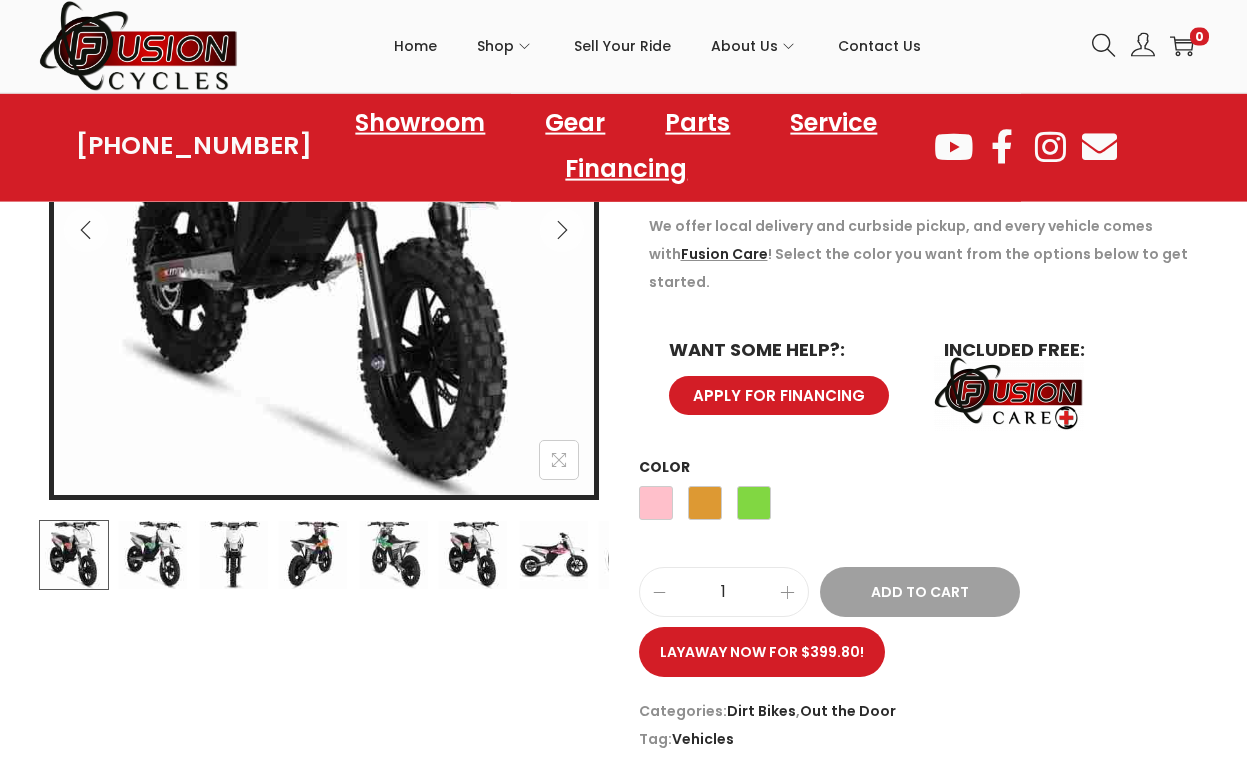 click at bounding box center (313, 555) 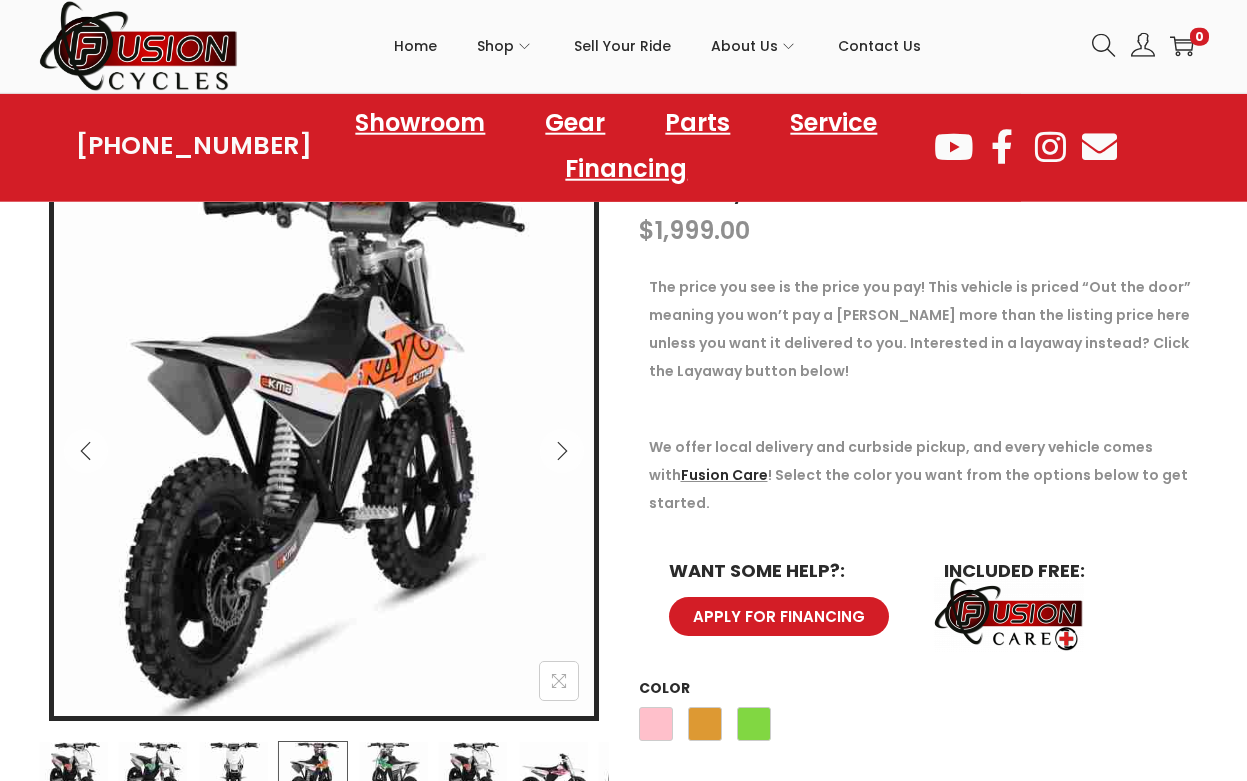 scroll, scrollTop: 237, scrollLeft: 0, axis: vertical 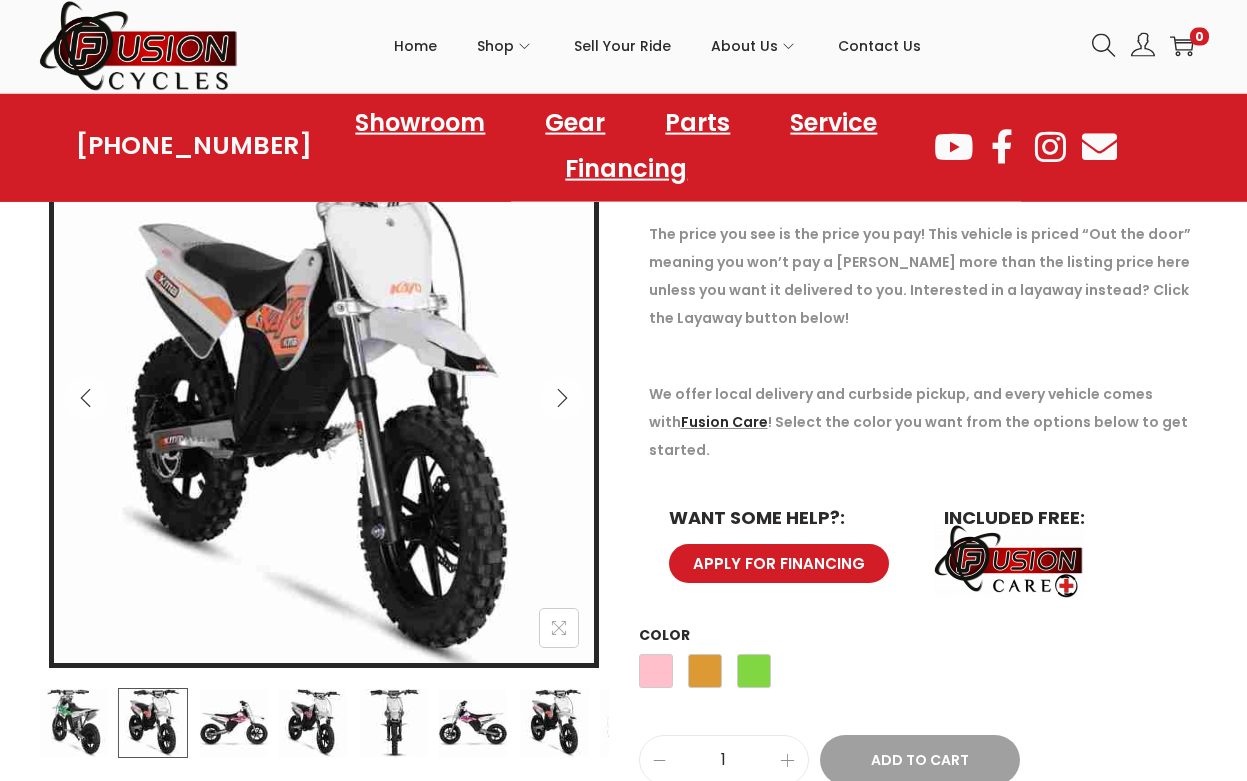 click on "Pink" at bounding box center [656, 671] 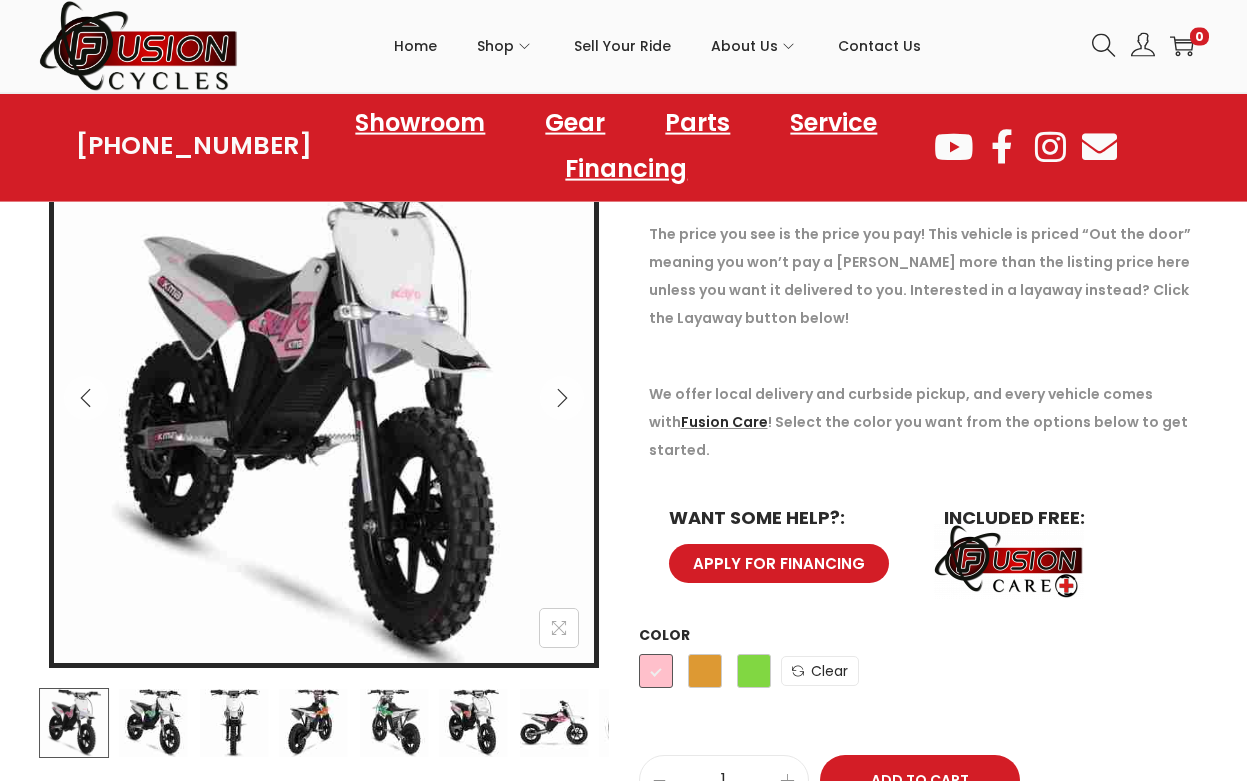 click on "Orange" at bounding box center (705, 671) 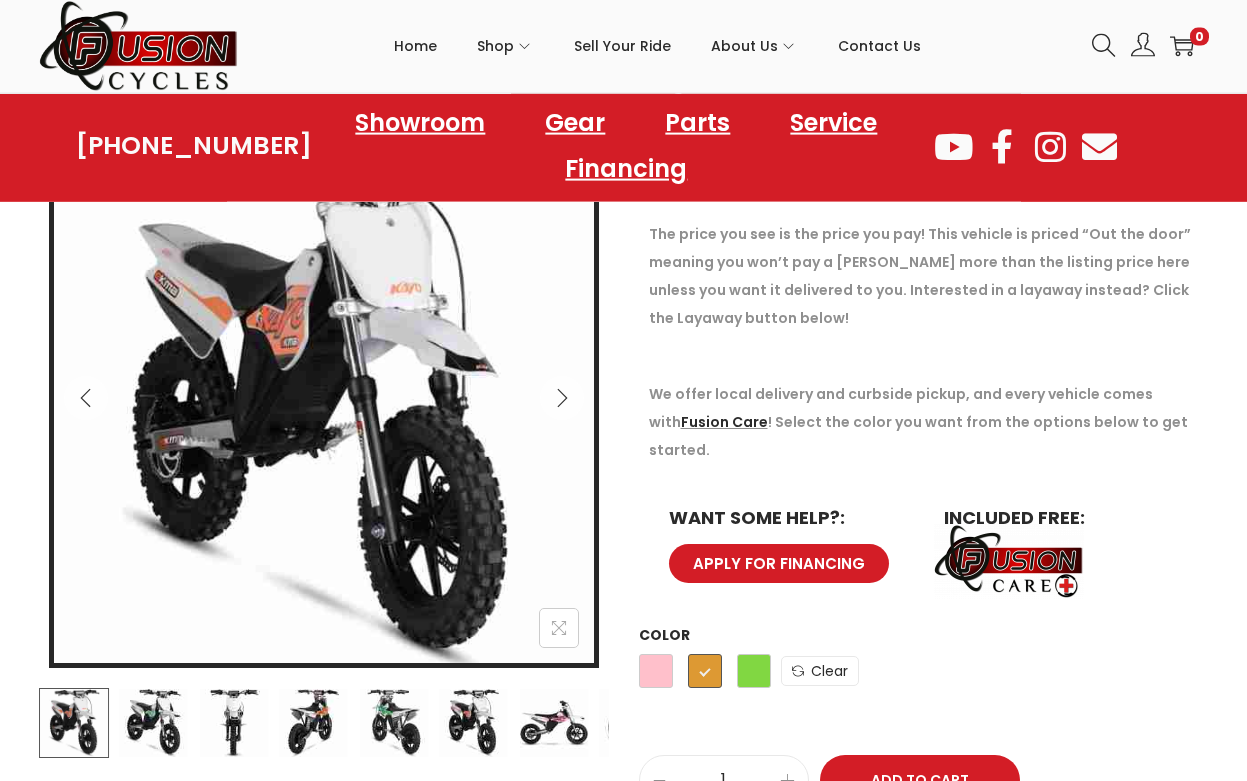 click on "Green" at bounding box center (754, 671) 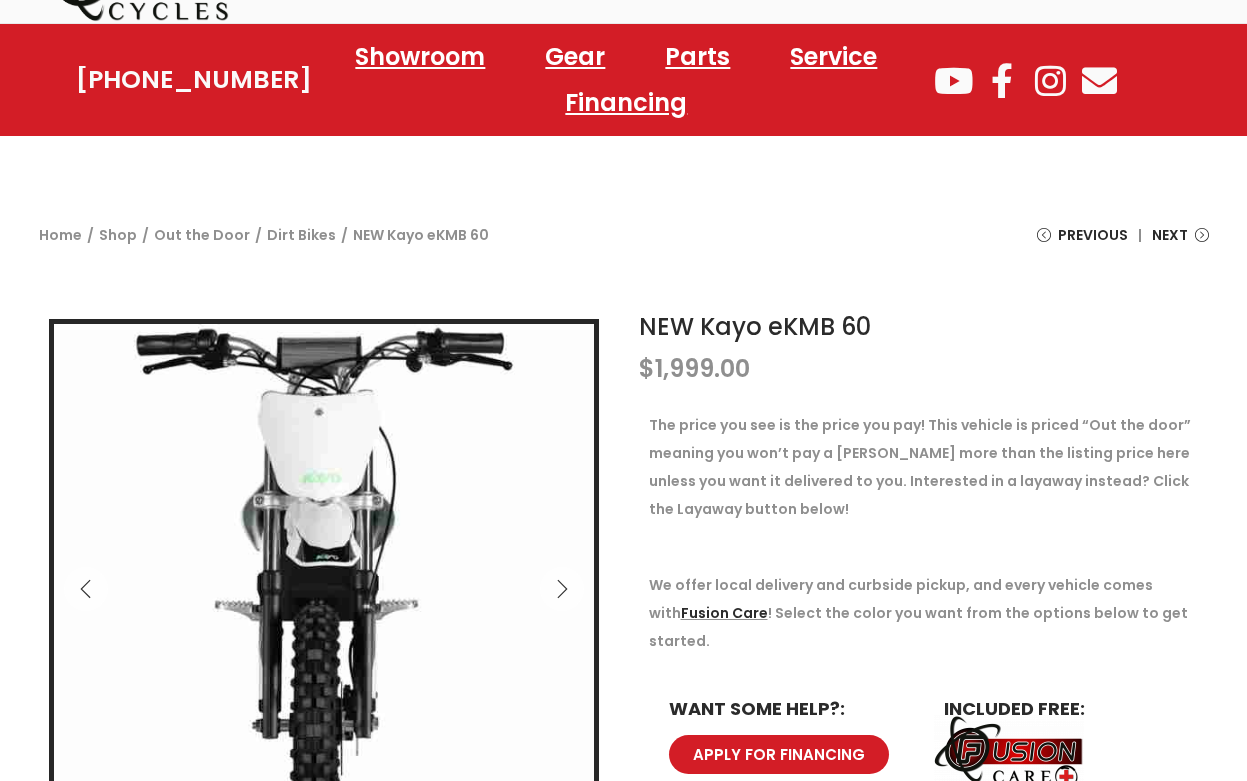 scroll, scrollTop: 0, scrollLeft: 0, axis: both 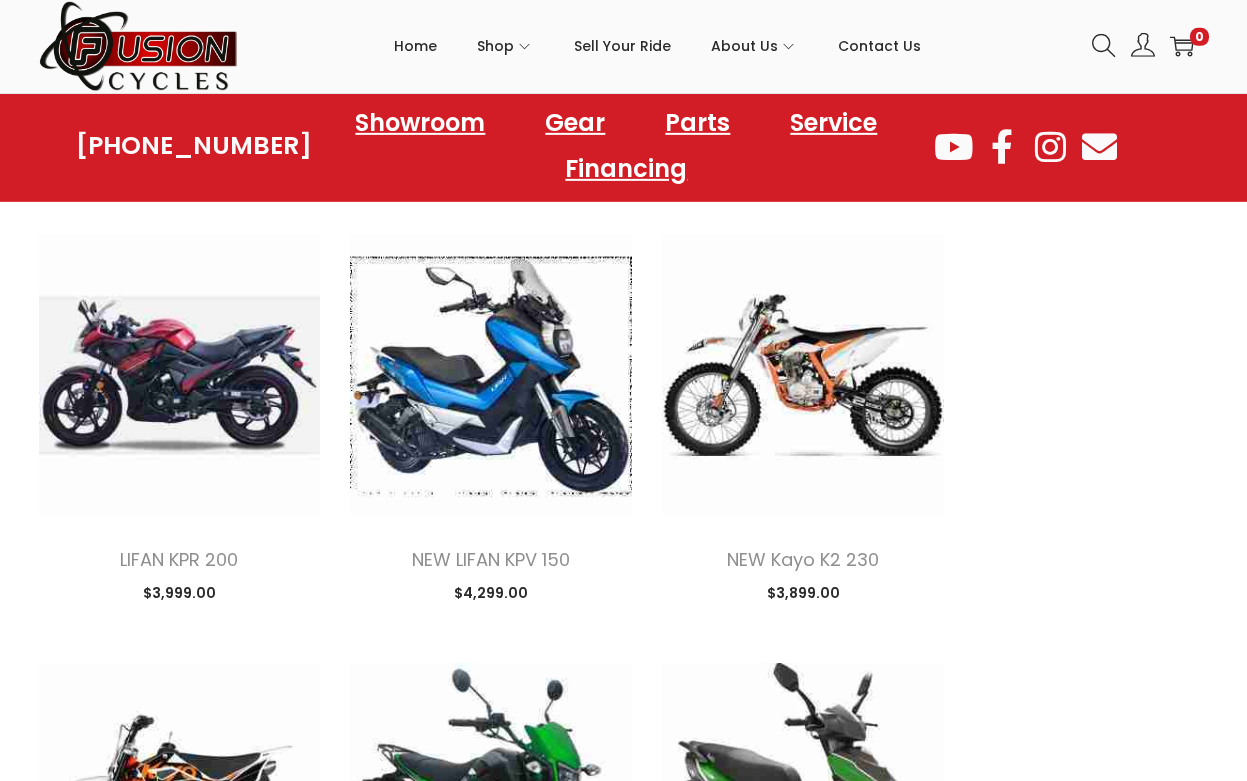 click on "NEW Kayo K2 230" at bounding box center [803, 559] 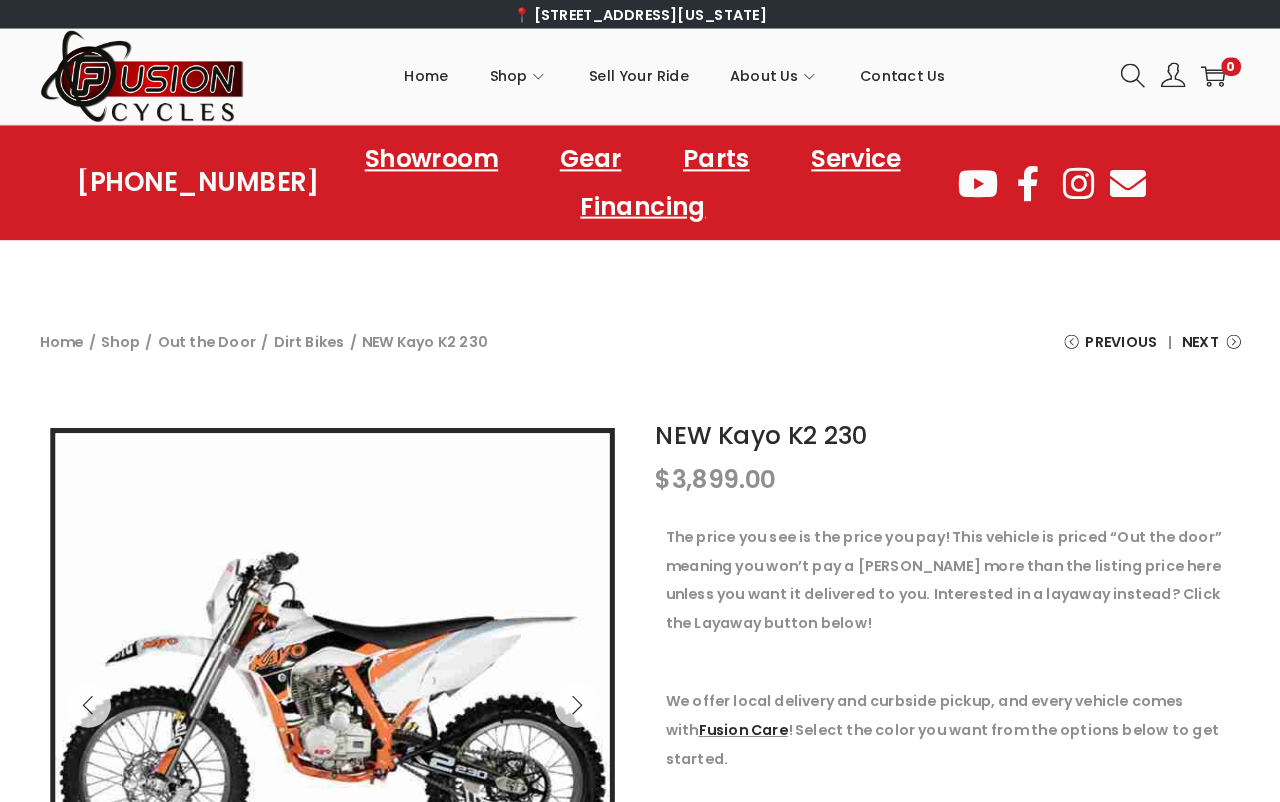 scroll, scrollTop: 7, scrollLeft: 0, axis: vertical 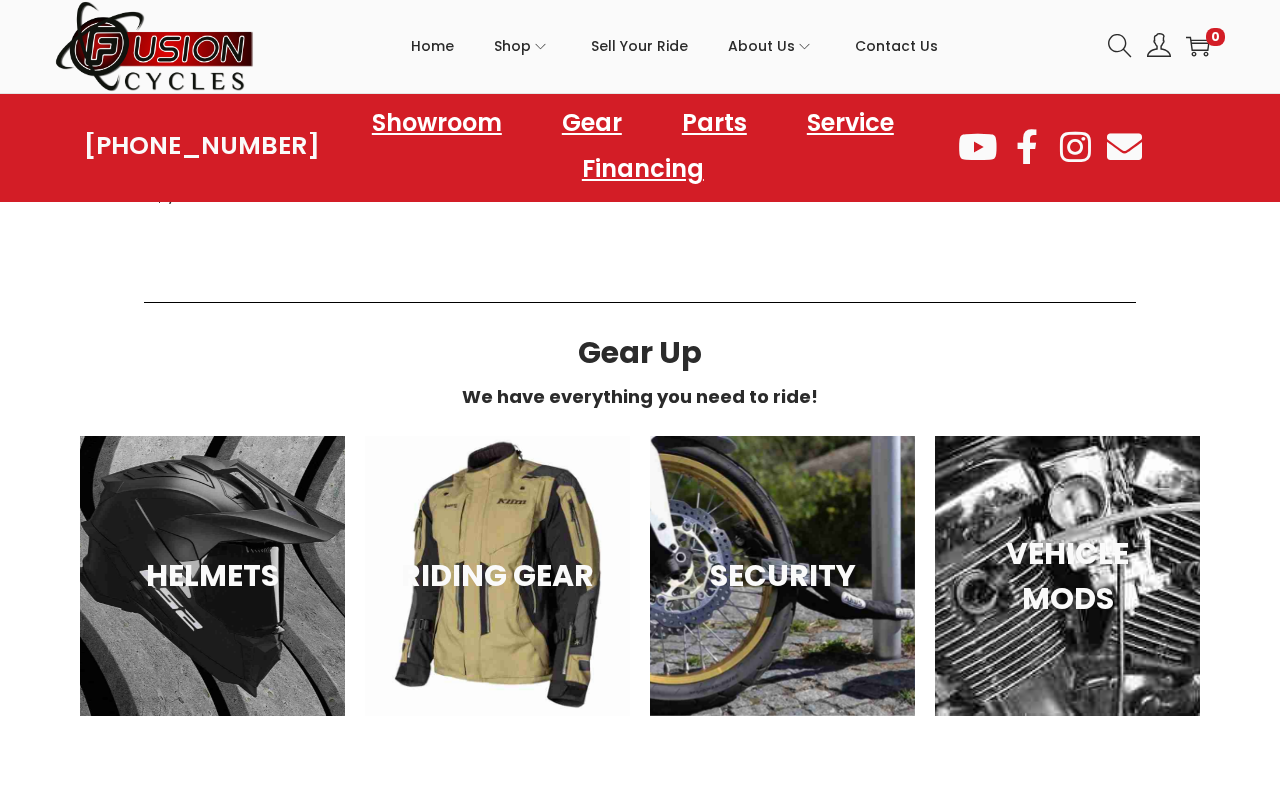 click on "VEHICLE MODS" at bounding box center (1067, 576) 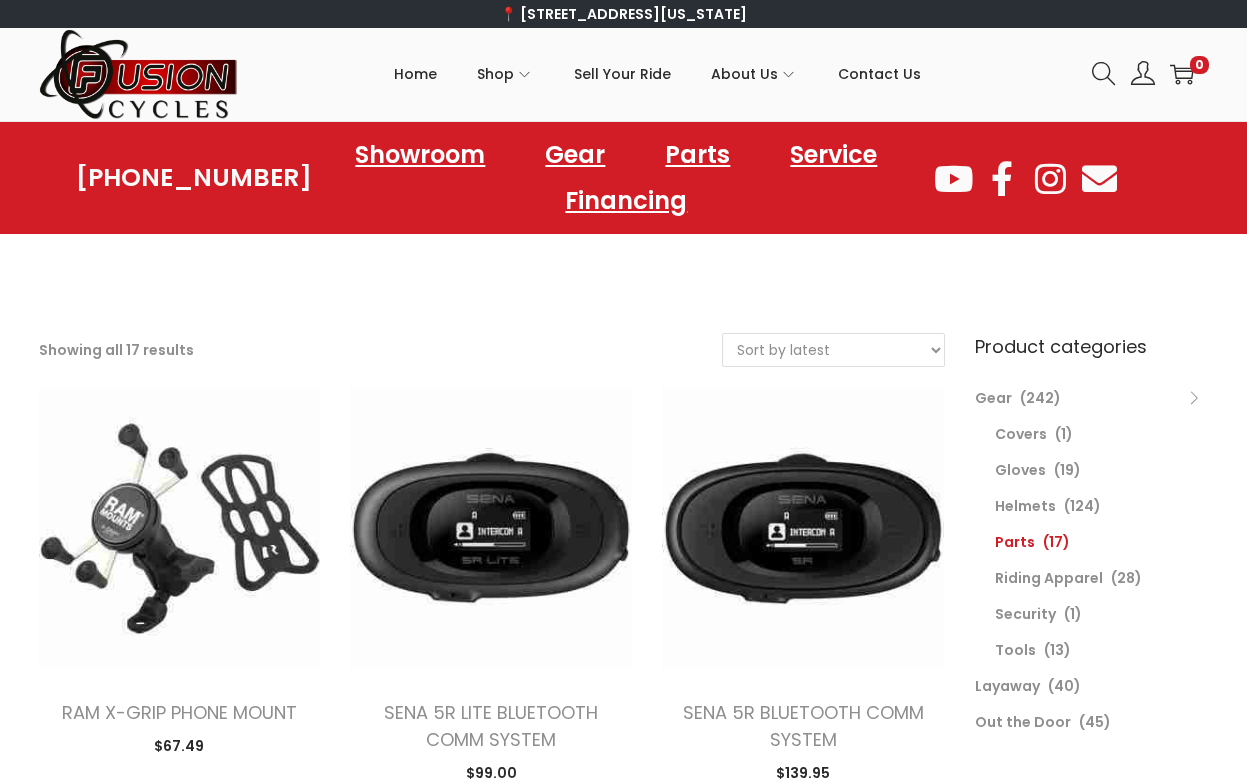 scroll, scrollTop: 5, scrollLeft: 0, axis: vertical 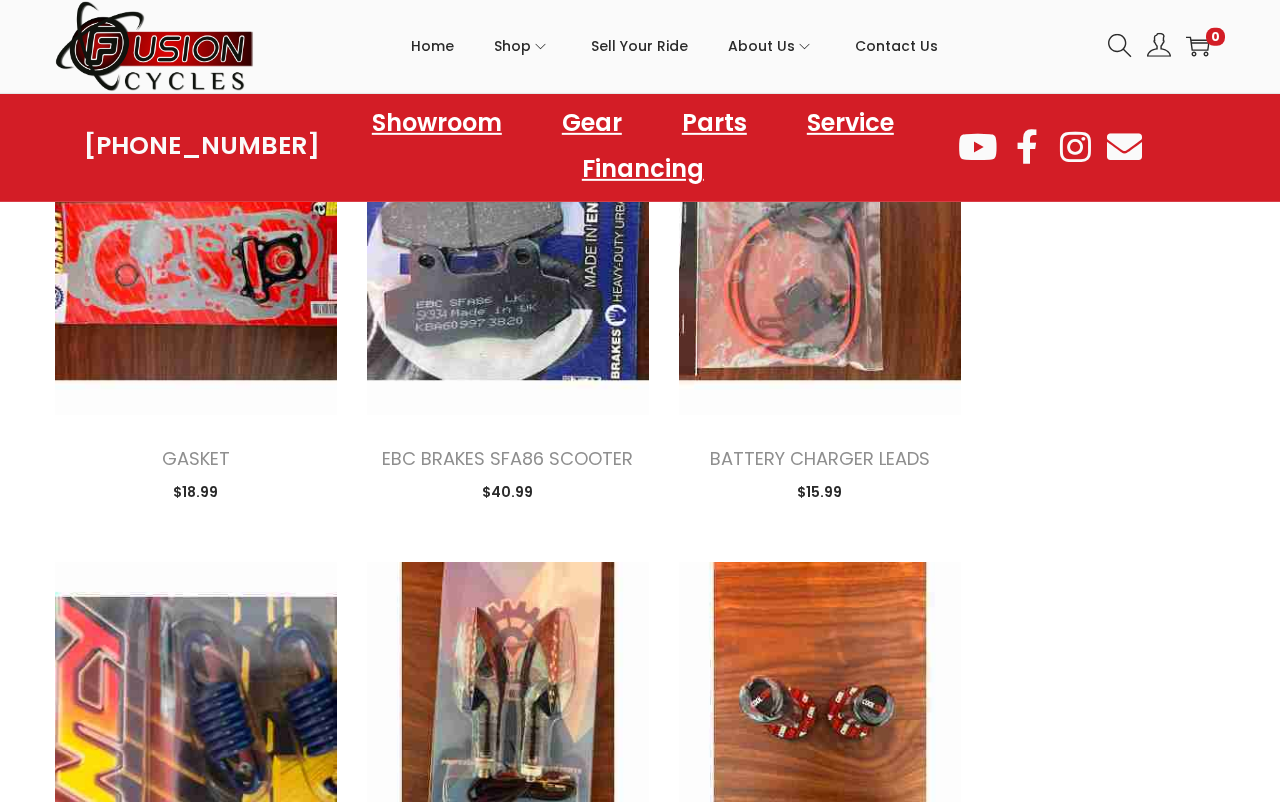 click on "Gear" 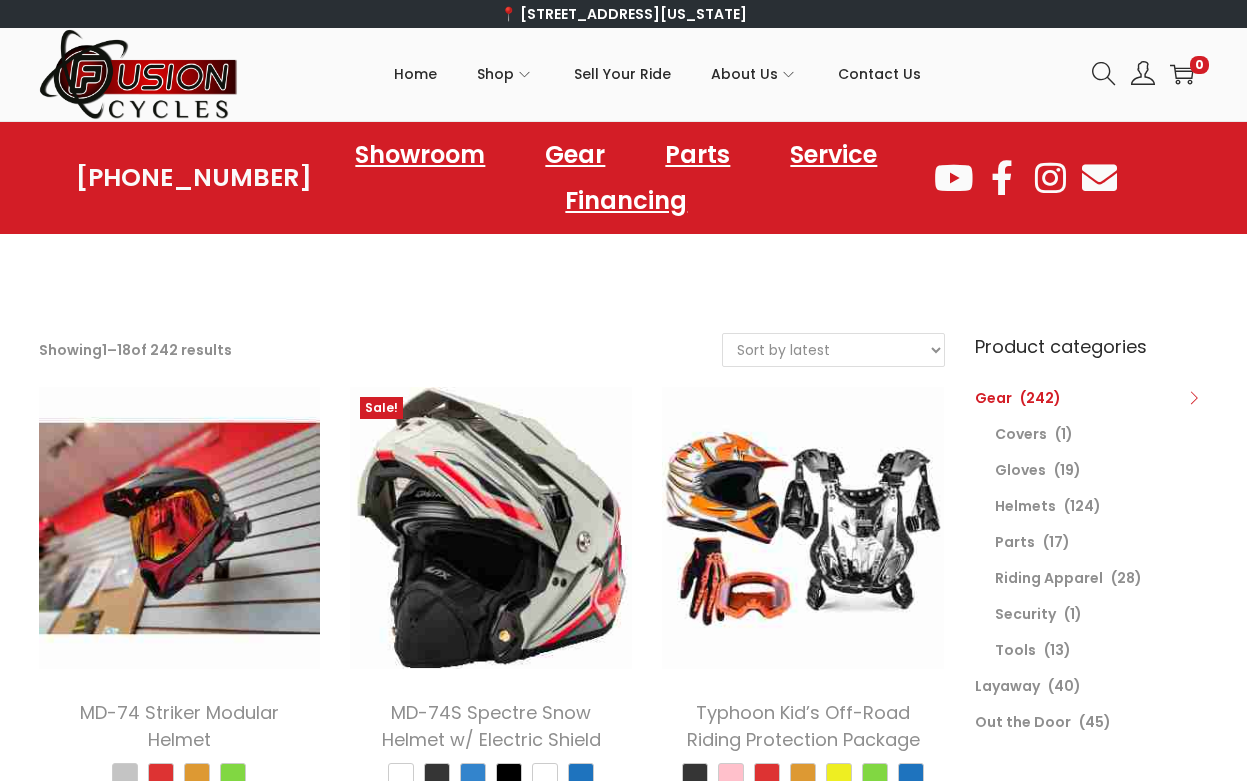 scroll, scrollTop: 0, scrollLeft: 0, axis: both 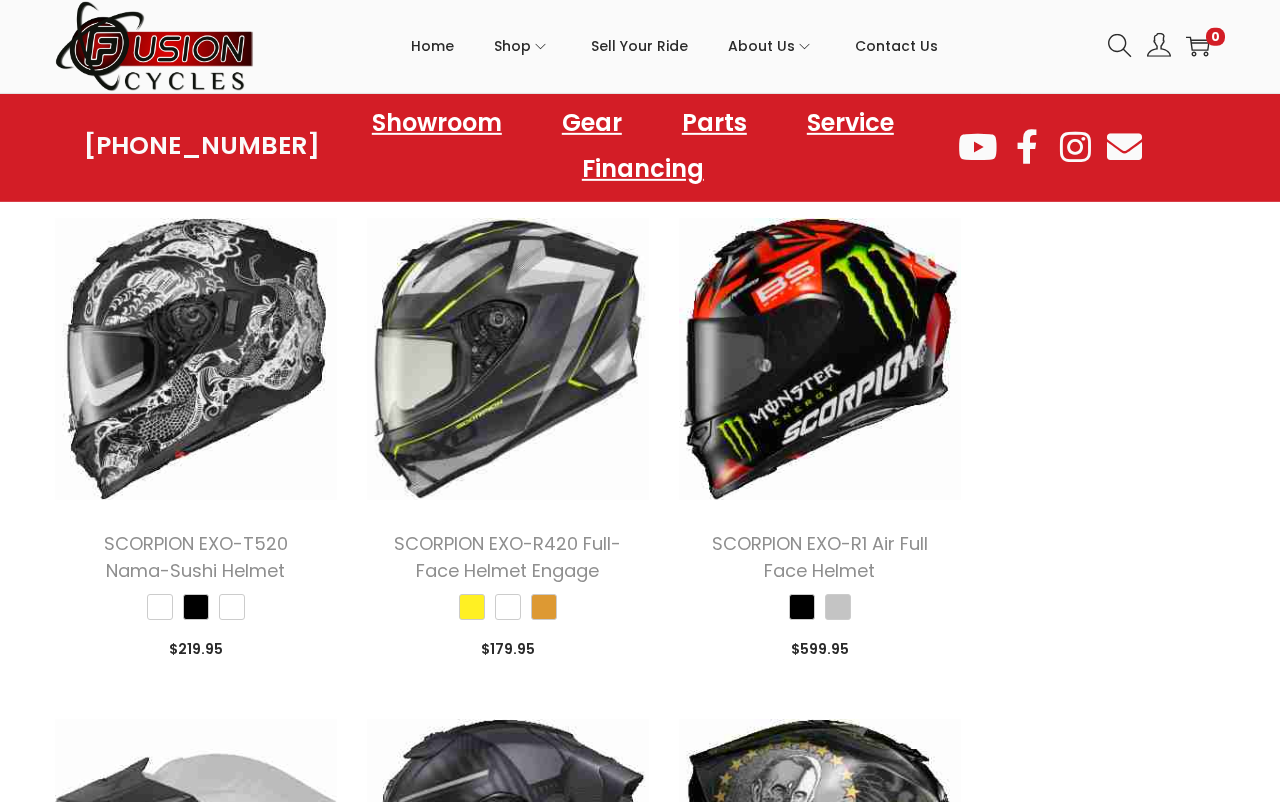 click on "SCORPION EXO-R1 Air Full Face Helmet" at bounding box center [820, 557] 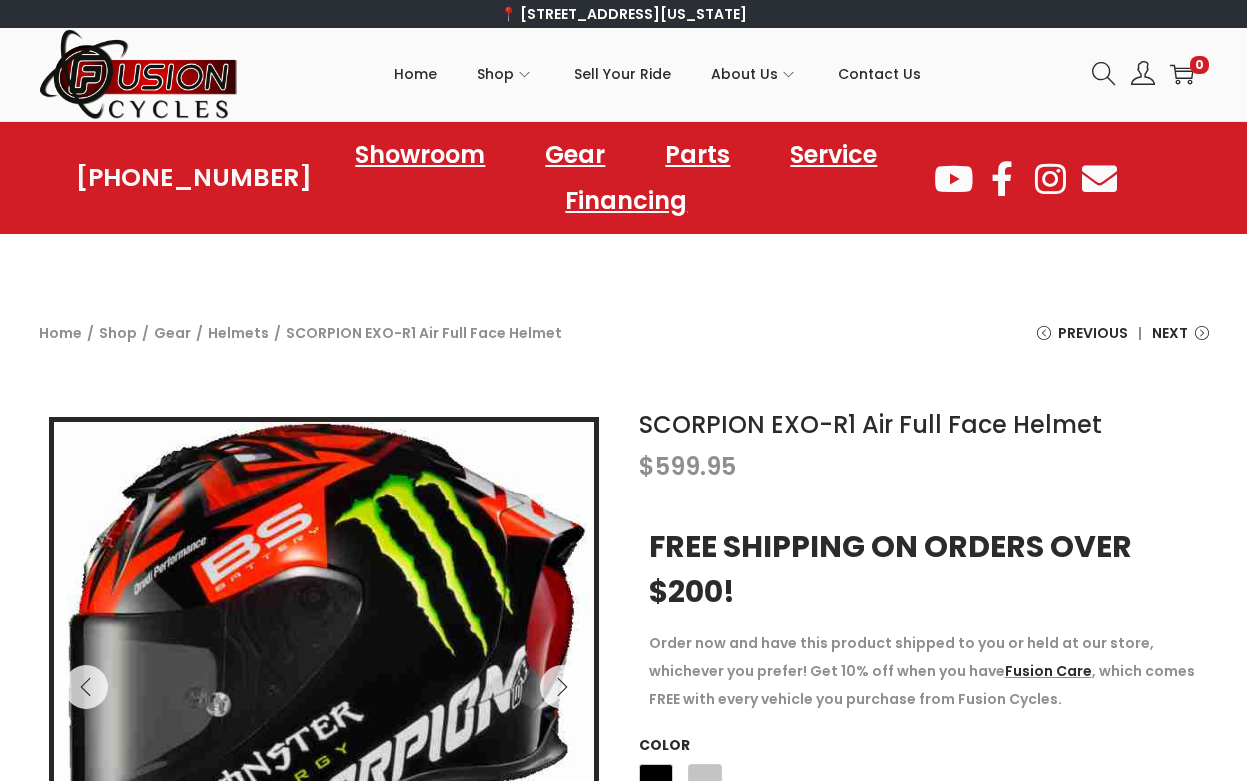 scroll, scrollTop: 5, scrollLeft: 0, axis: vertical 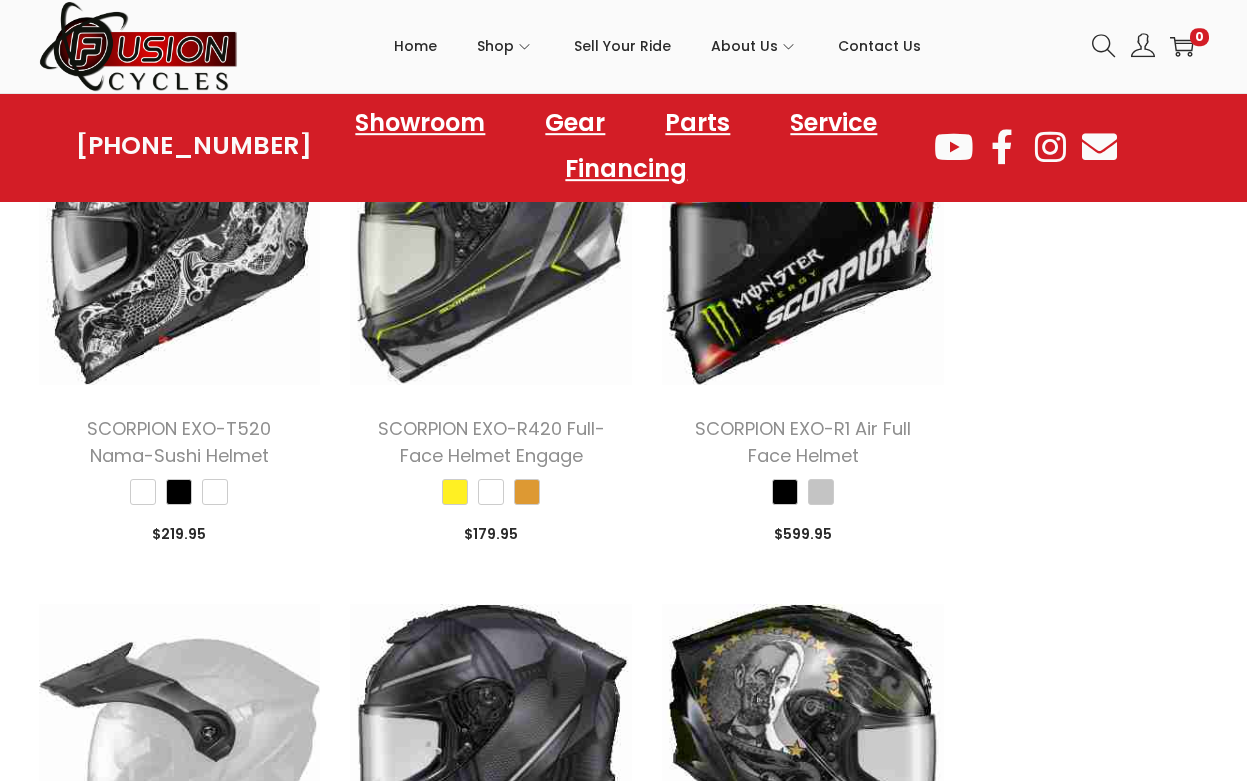 click at bounding box center (180, 244) 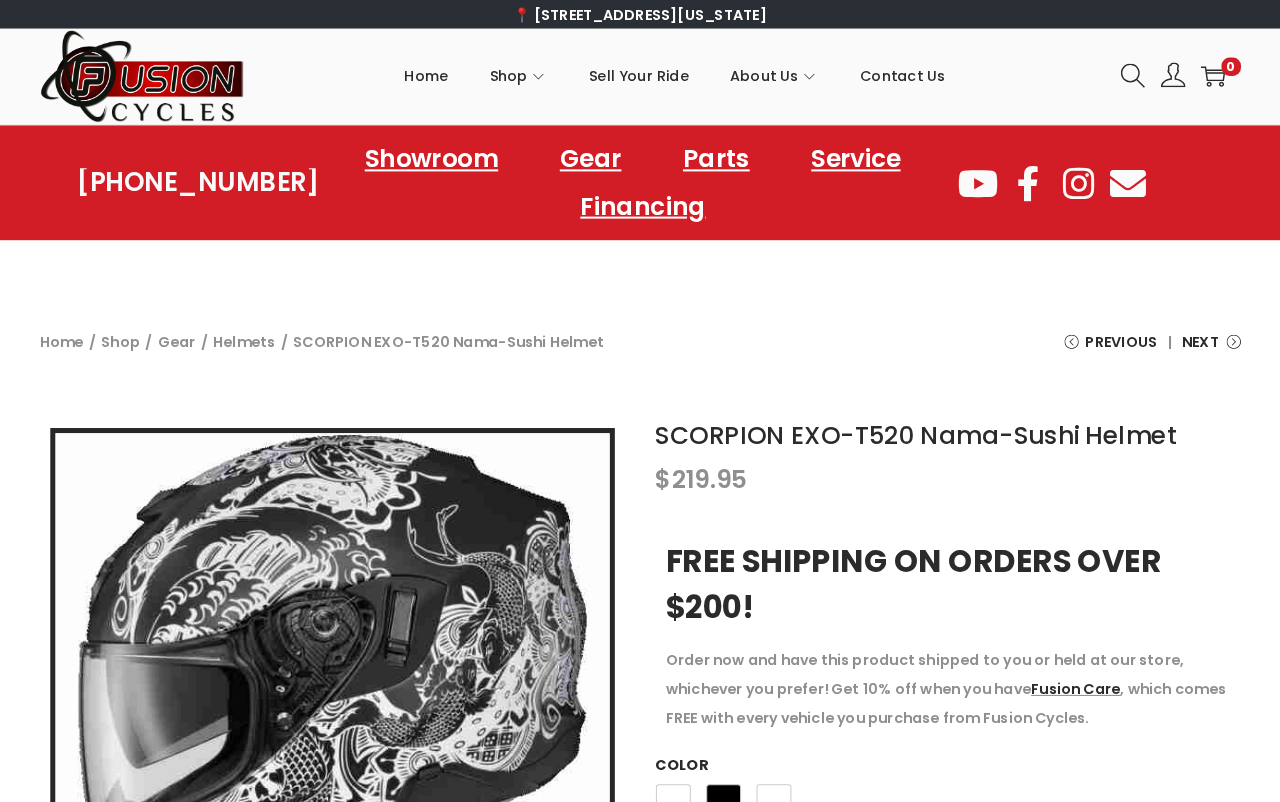 scroll, scrollTop: 7, scrollLeft: 0, axis: vertical 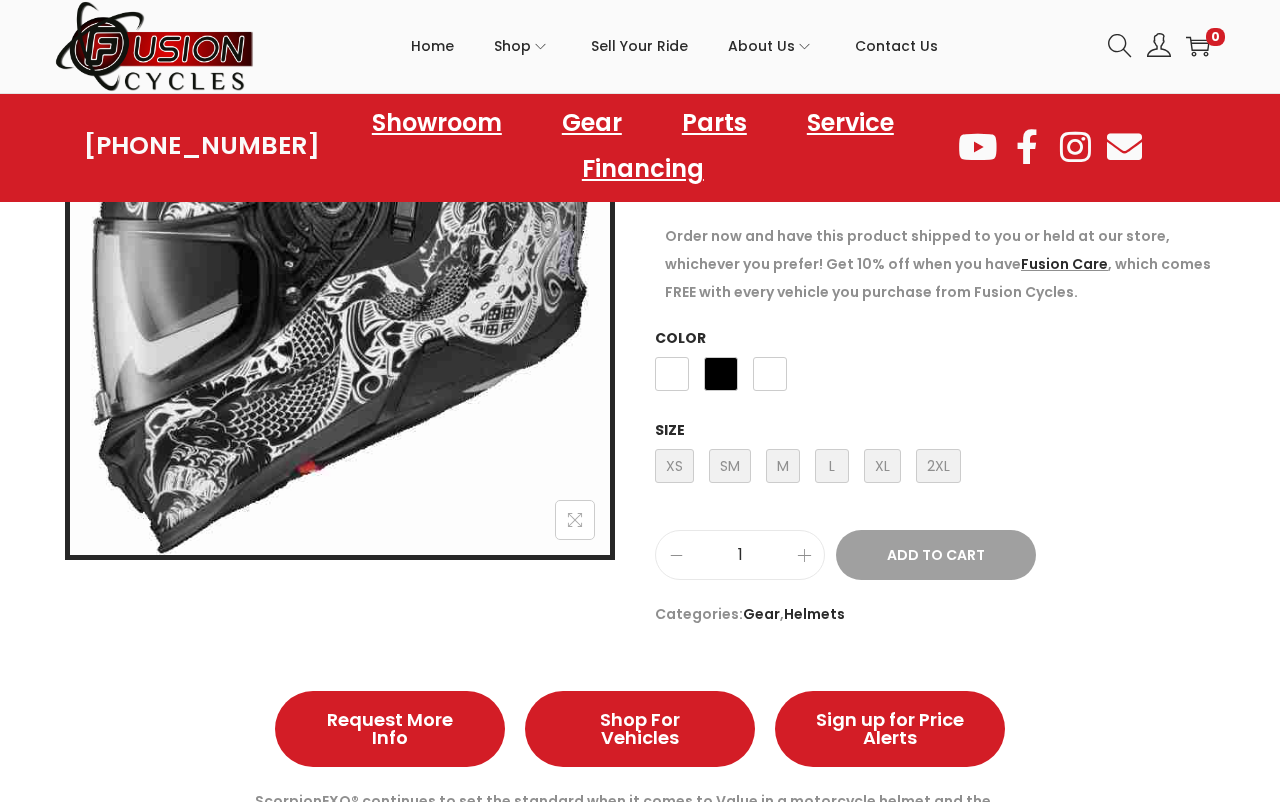 click on "L  Large" at bounding box center [832, 466] 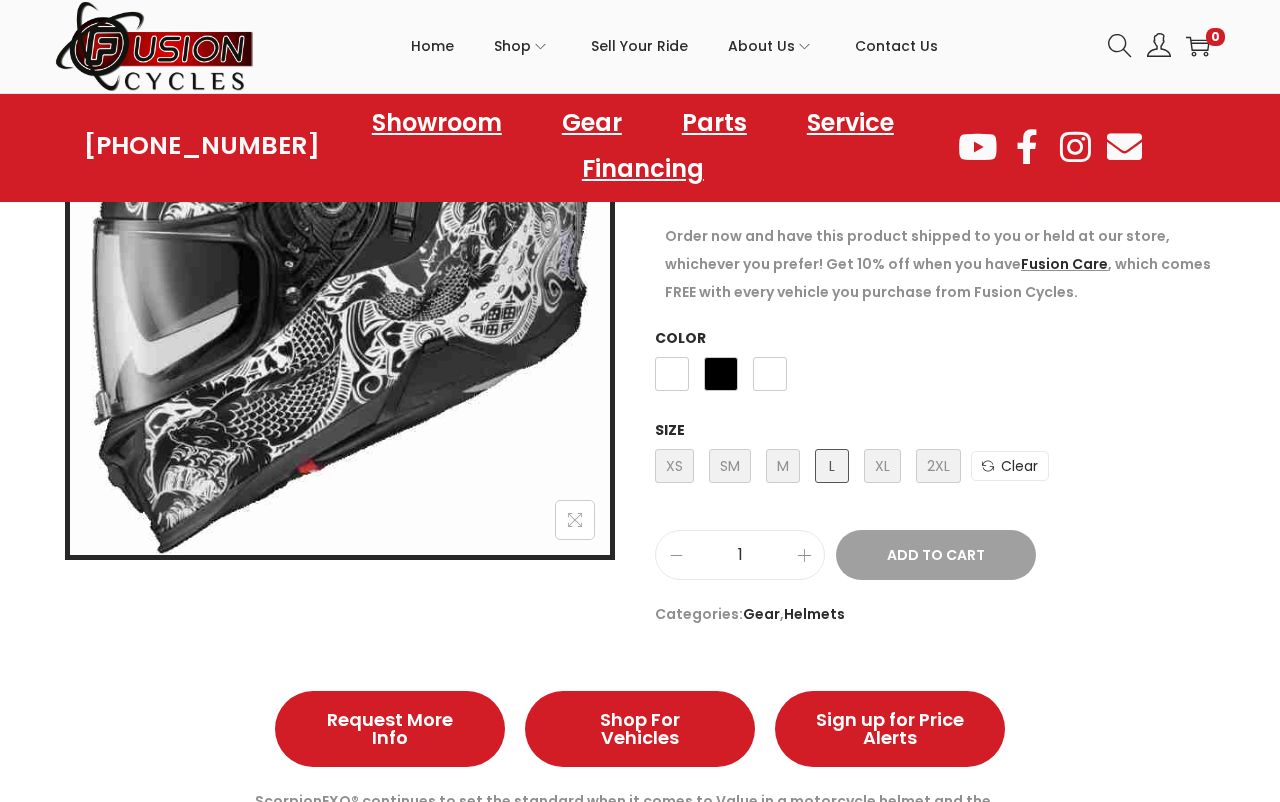 click on "Choose an option Black/Chameleon Black/White White/Chameleon Black/Chameleon Black/White White/Chameleon" at bounding box center (940, 379) 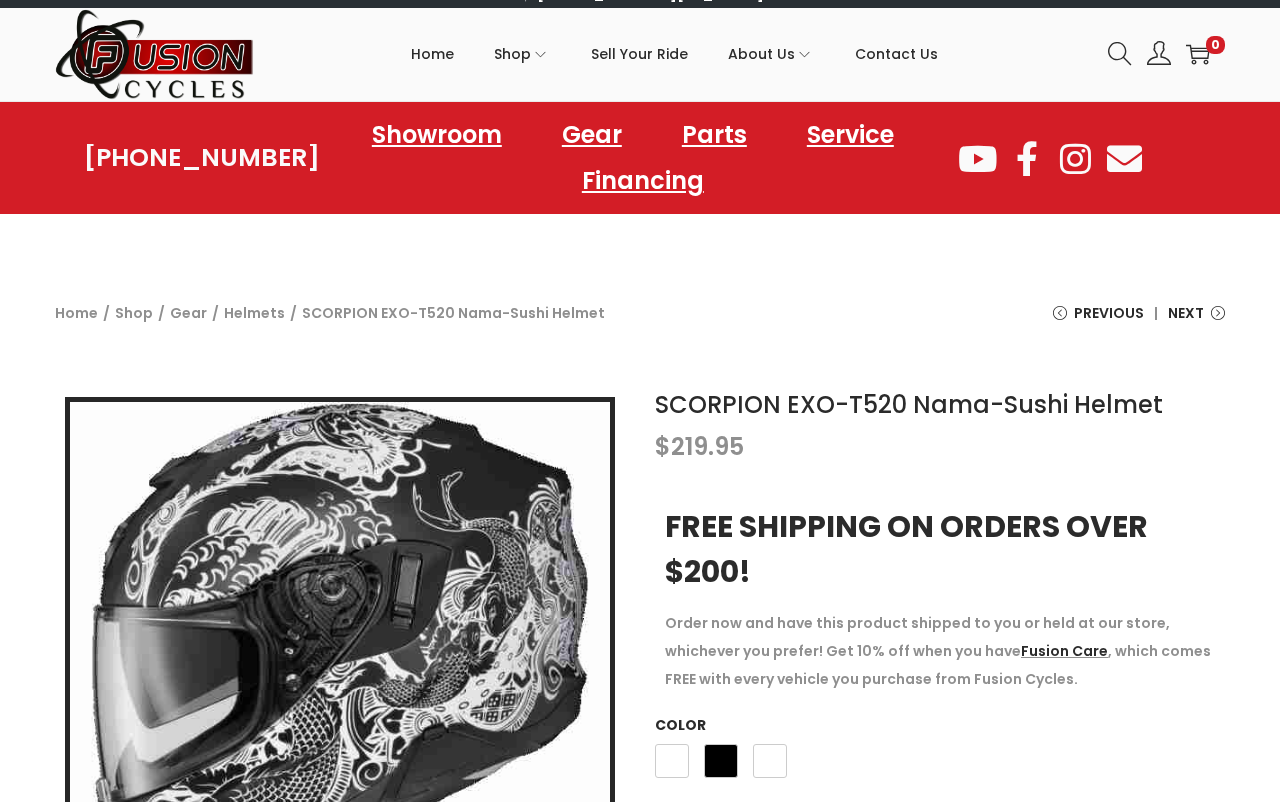 scroll, scrollTop: 0, scrollLeft: 0, axis: both 